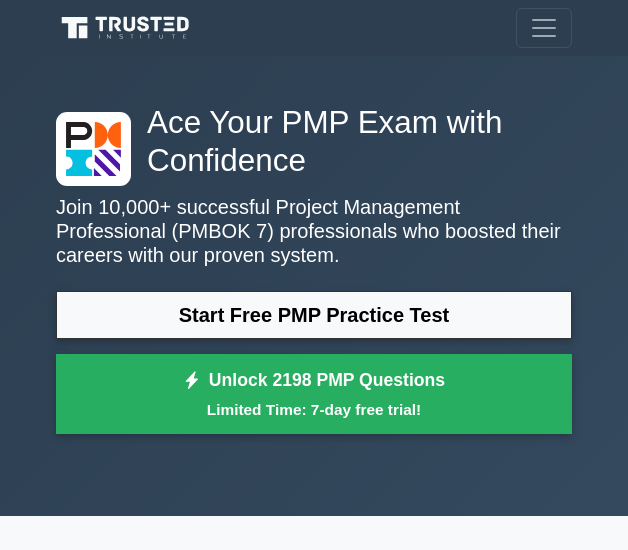 scroll, scrollTop: 153, scrollLeft: 0, axis: vertical 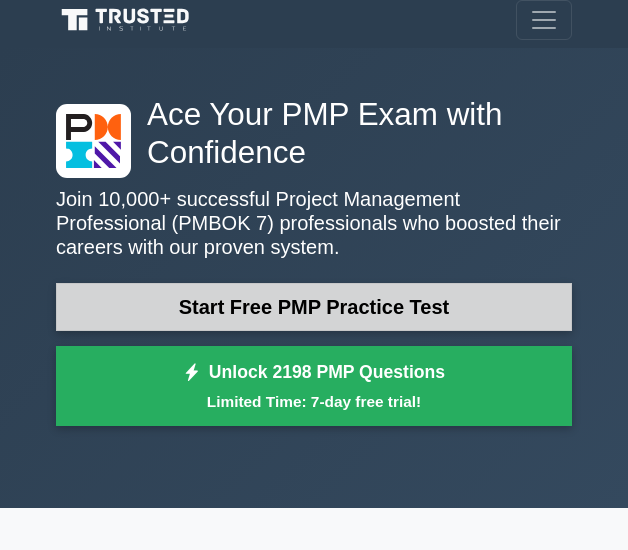 click on "Start Free PMP Practice Test" at bounding box center [314, 307] 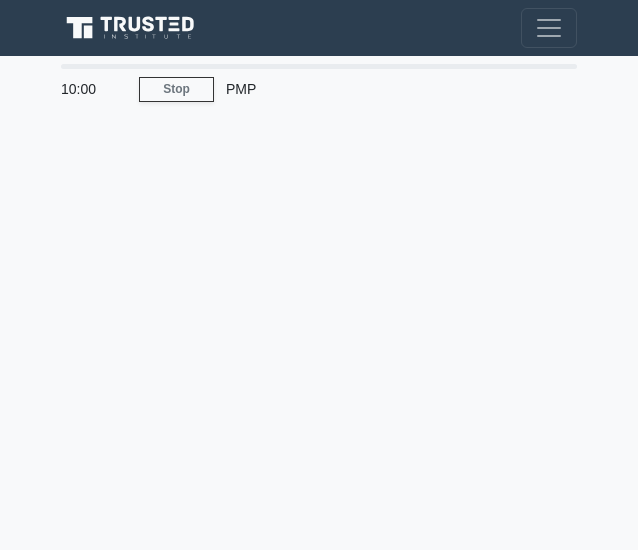scroll, scrollTop: 0, scrollLeft: 0, axis: both 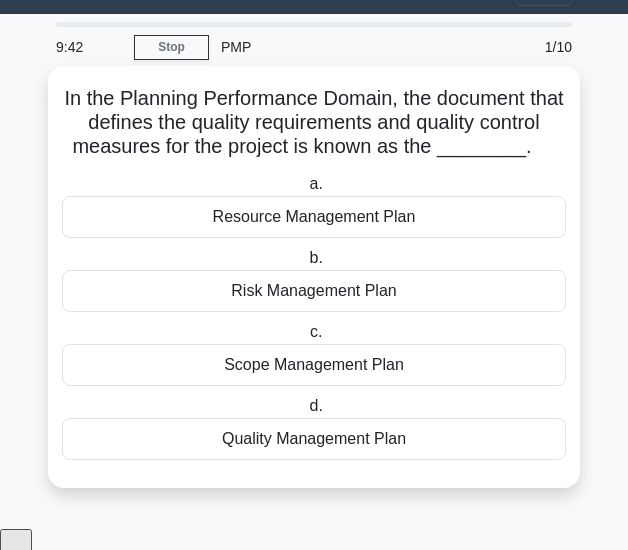 click on "Quality Management Plan" at bounding box center (314, 439) 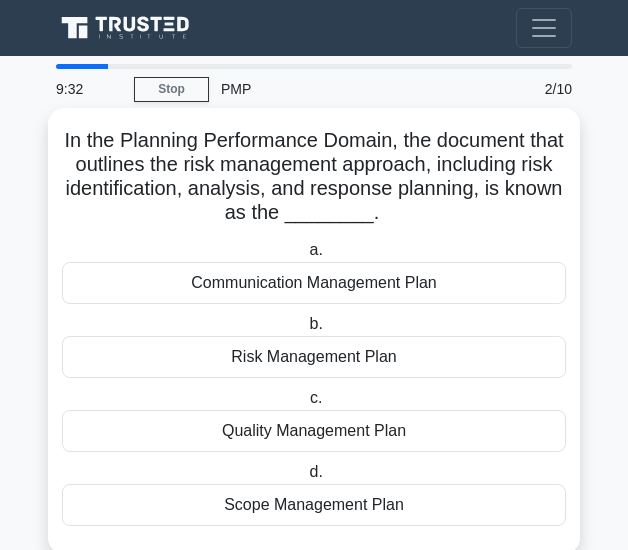 scroll, scrollTop: 42, scrollLeft: 0, axis: vertical 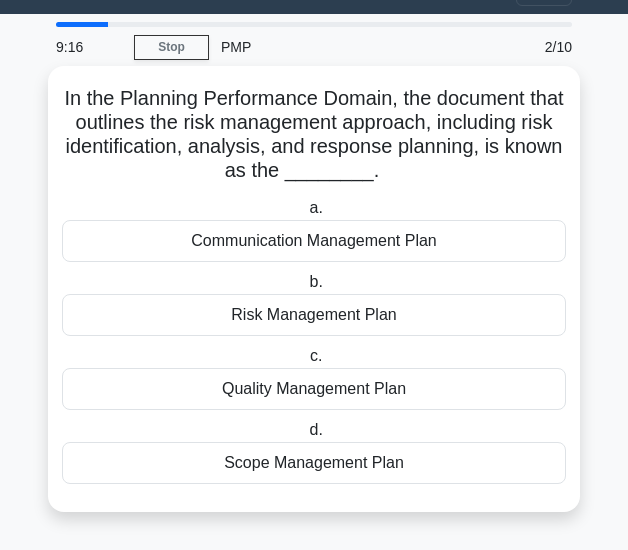 click on "Risk Management Plan" at bounding box center [314, 315] 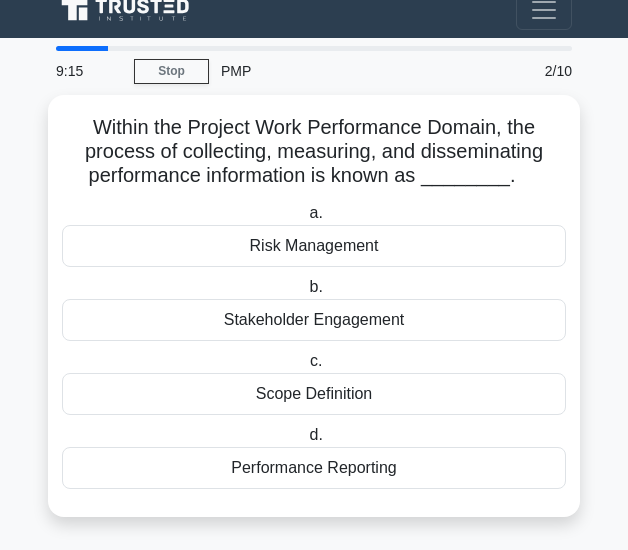 scroll, scrollTop: 0, scrollLeft: 0, axis: both 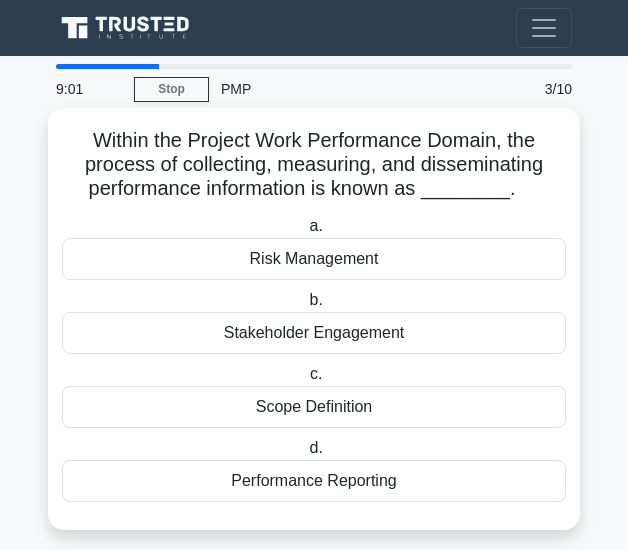 click on "Performance Reporting" at bounding box center [314, 481] 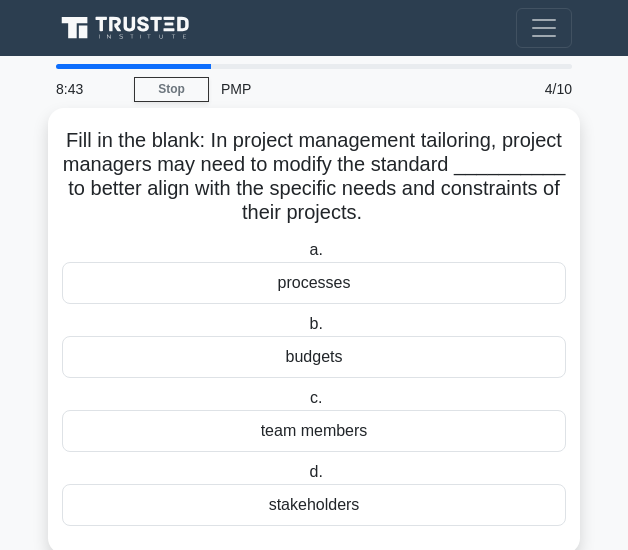 click on "processes" at bounding box center (314, 283) 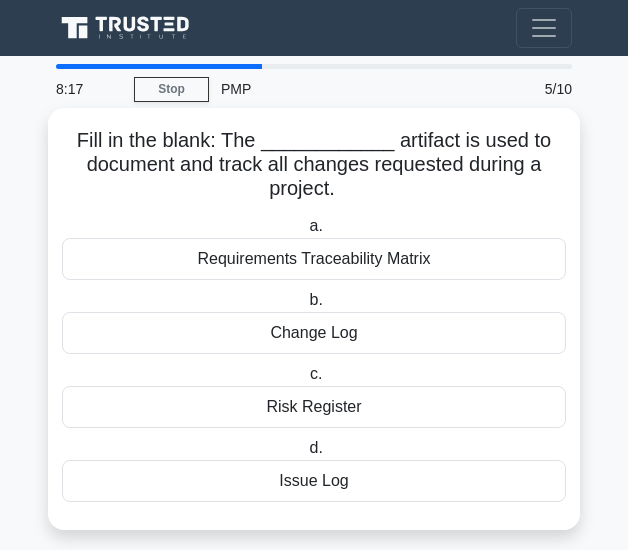 click on "Requirements Traceability Matrix" at bounding box center (314, 259) 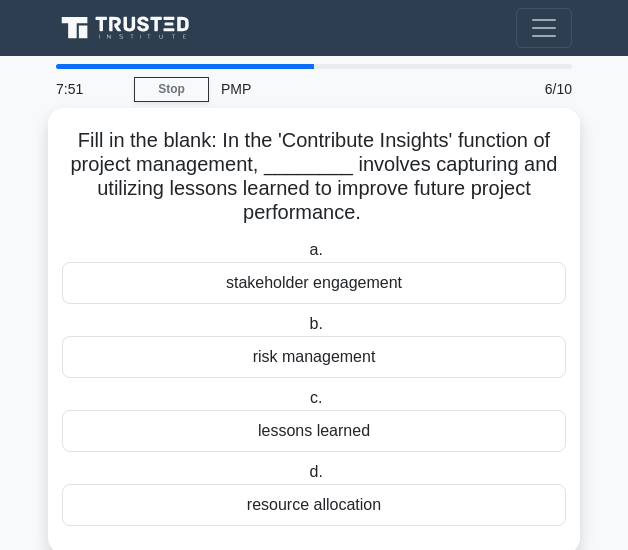 click on "stakeholder engagement" at bounding box center [314, 283] 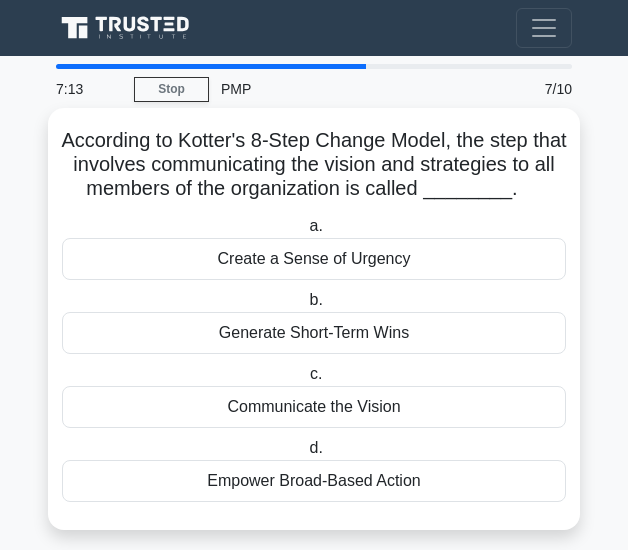 click on "Communicate the Vision" at bounding box center [314, 407] 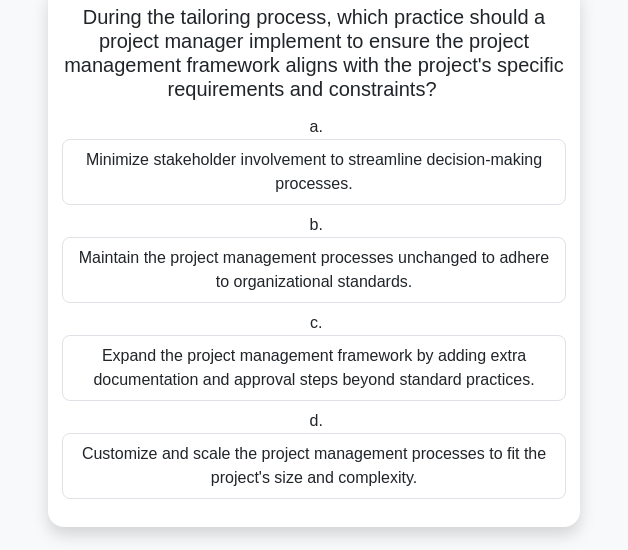 scroll, scrollTop: 134, scrollLeft: 0, axis: vertical 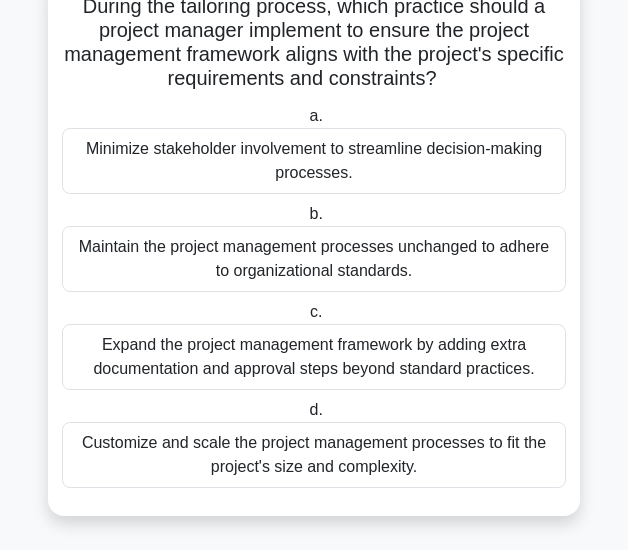 click on "Customize and scale the project management processes to fit the project's size and complexity." at bounding box center [314, 455] 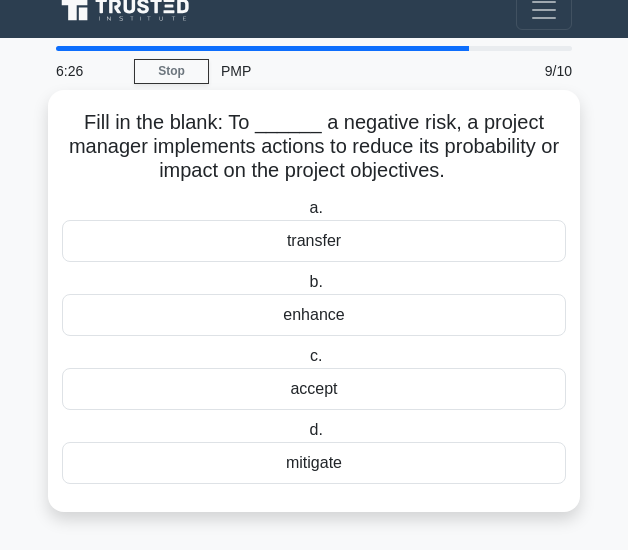 scroll, scrollTop: 0, scrollLeft: 0, axis: both 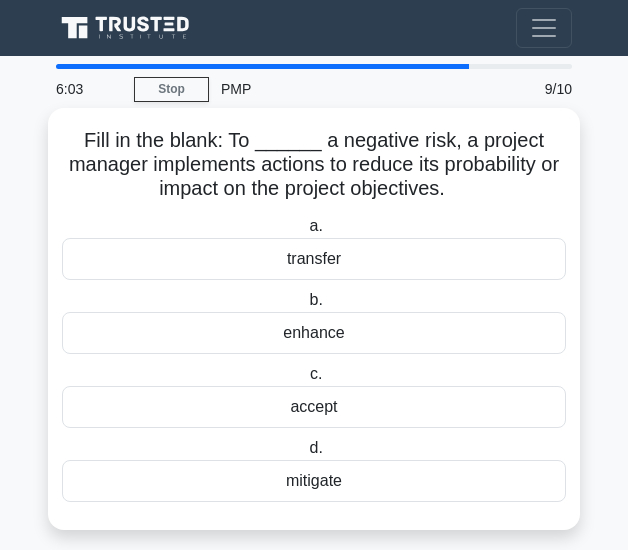 click on "mitigate" at bounding box center [314, 481] 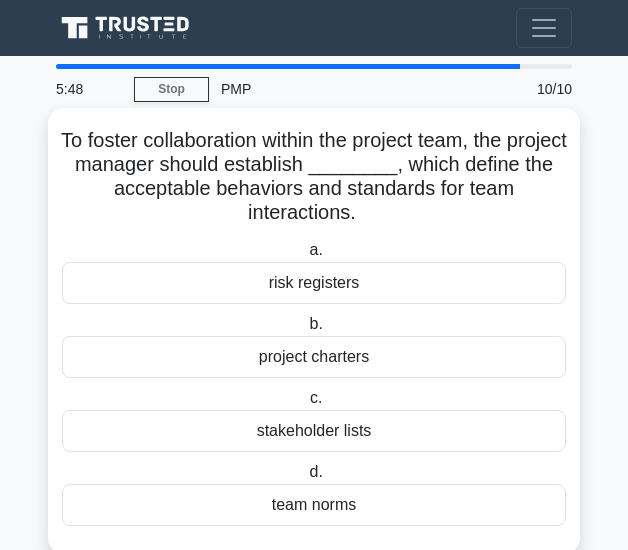scroll, scrollTop: 42, scrollLeft: 0, axis: vertical 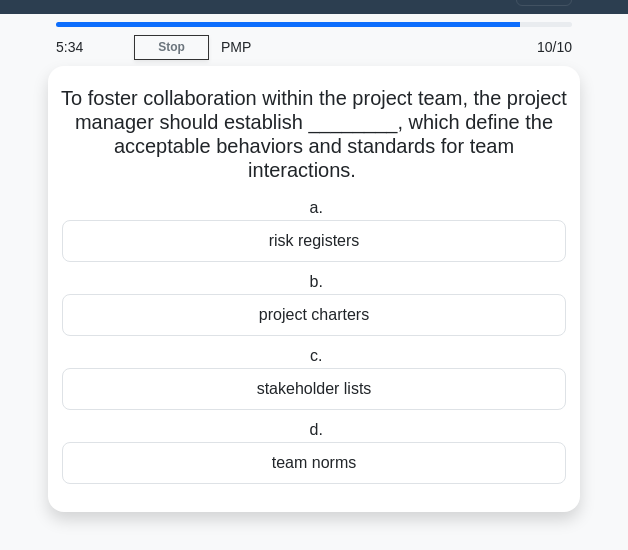 click on "team norms" at bounding box center [314, 463] 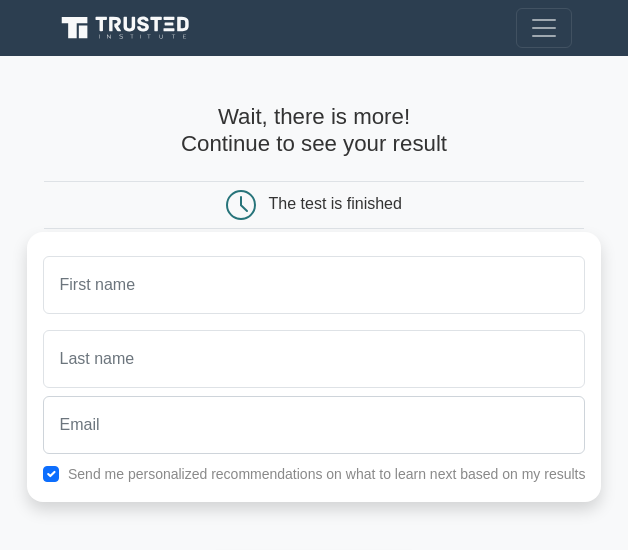 scroll, scrollTop: 0, scrollLeft: 0, axis: both 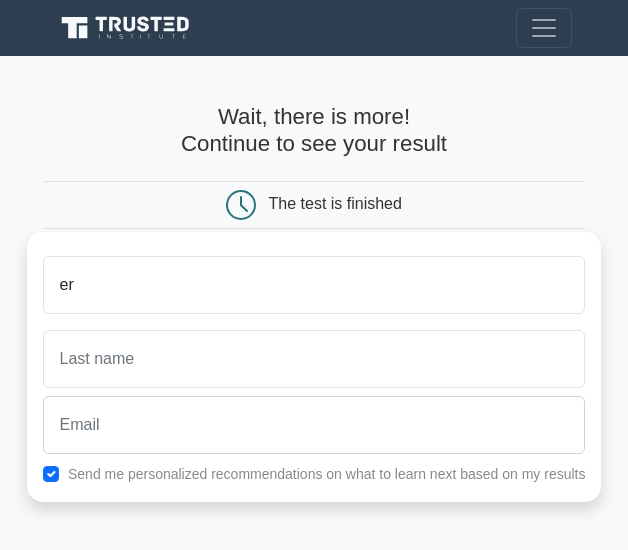 type on "er" 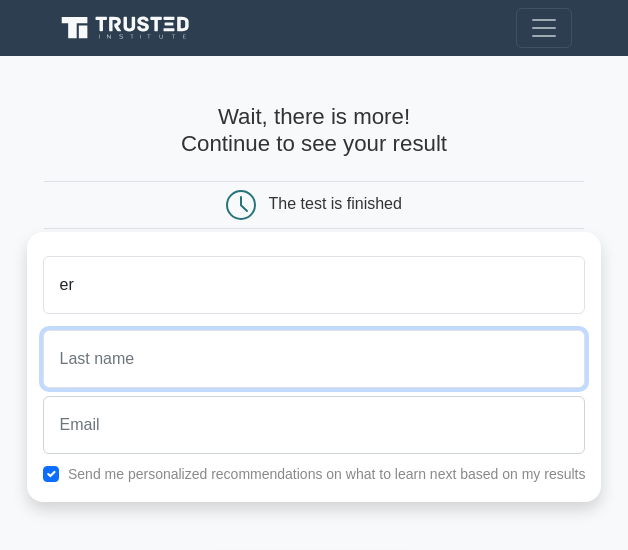 click at bounding box center [314, 359] 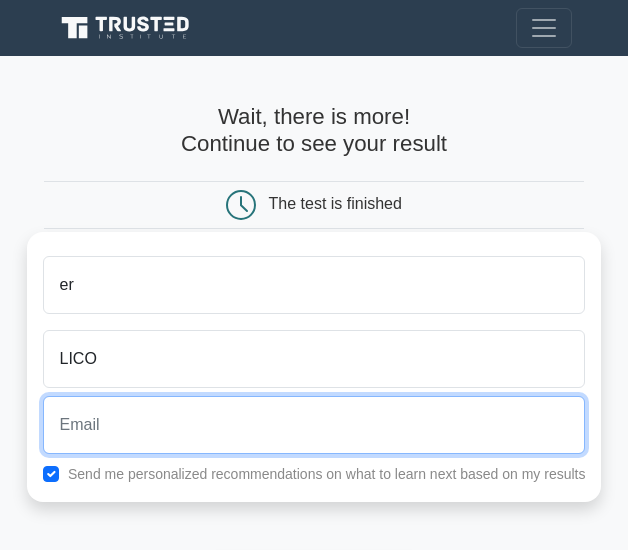 click at bounding box center [314, 425] 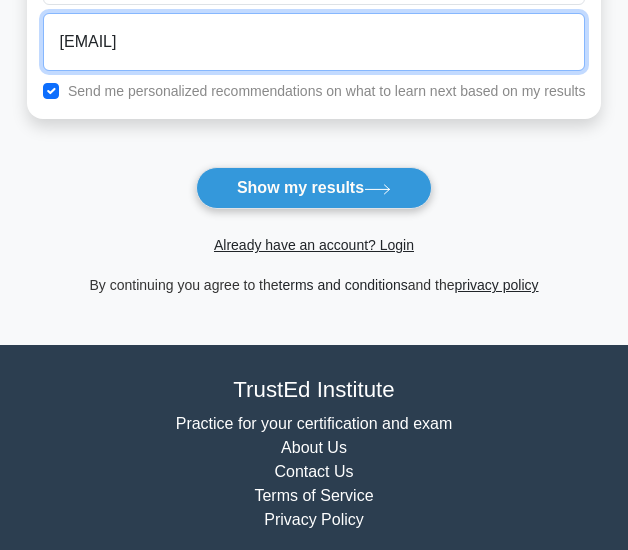 scroll, scrollTop: 398, scrollLeft: 0, axis: vertical 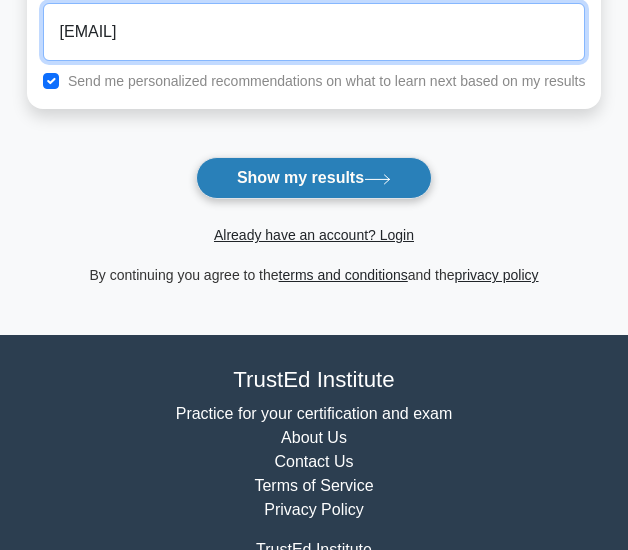 type on "dewbluen.erica@gmail.com" 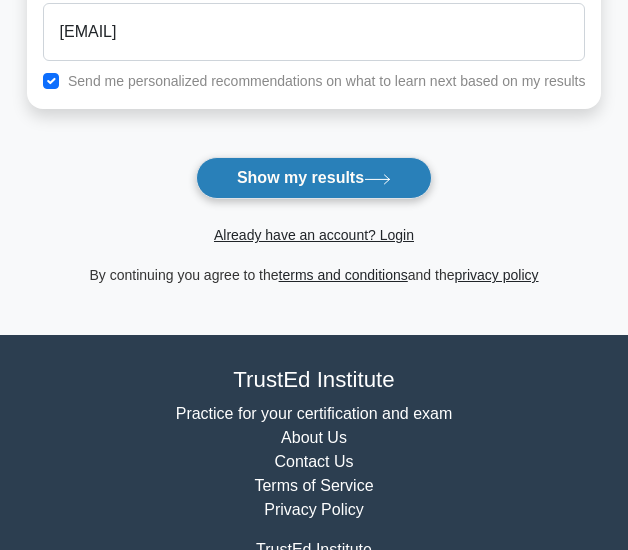 click on "Show my results" at bounding box center [314, 178] 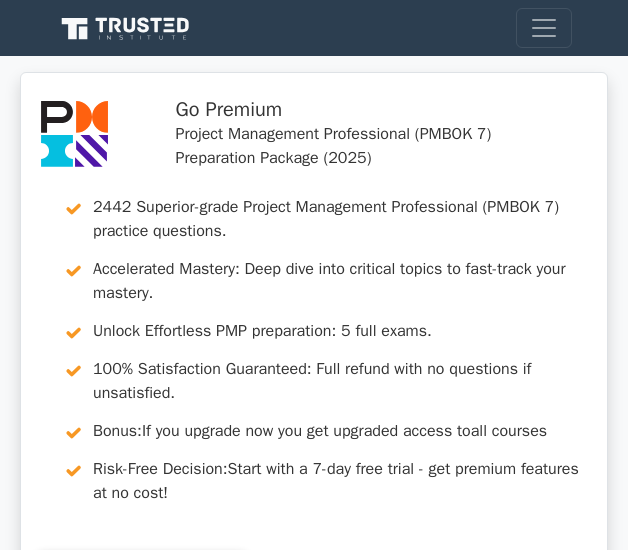 scroll, scrollTop: 0, scrollLeft: 0, axis: both 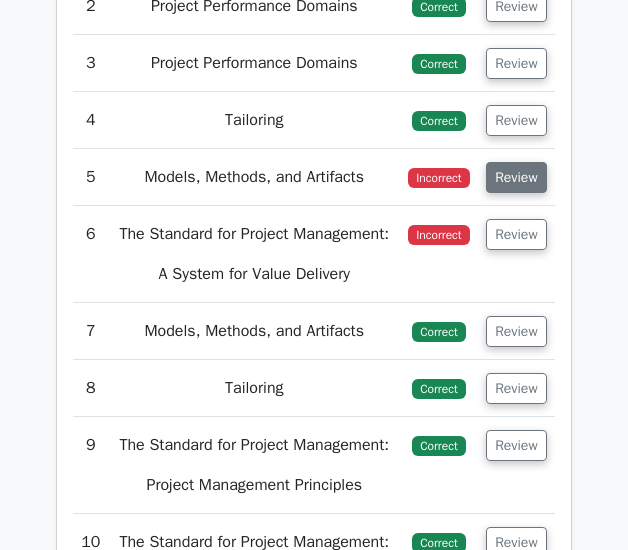 click on "Review" at bounding box center [516, 177] 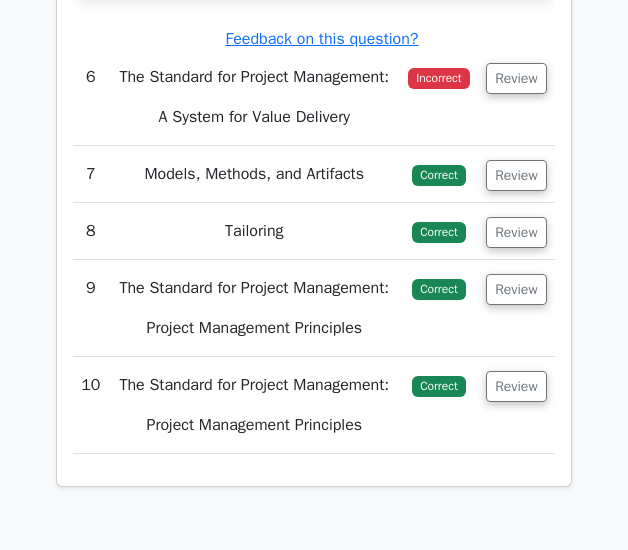 scroll, scrollTop: 4085, scrollLeft: 0, axis: vertical 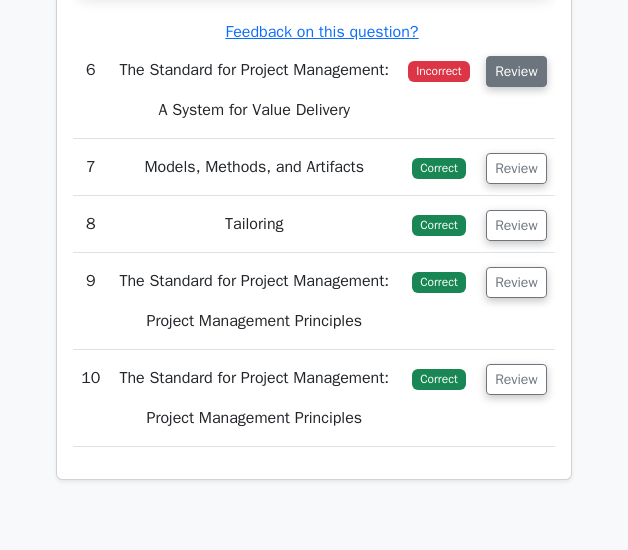 click on "Review" at bounding box center [516, 71] 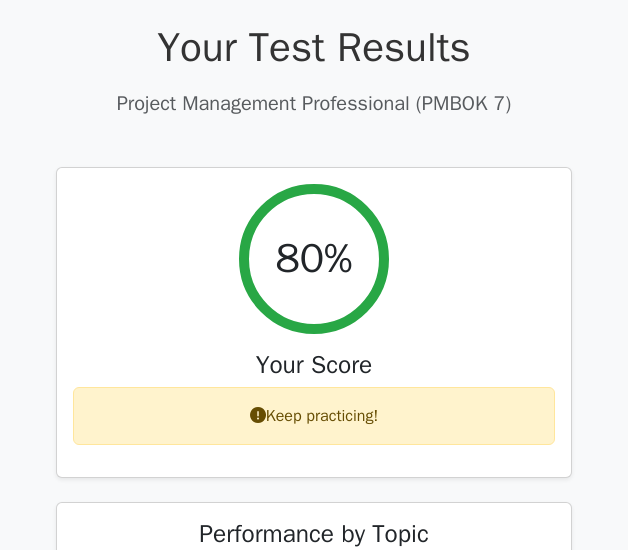 scroll, scrollTop: 0, scrollLeft: 0, axis: both 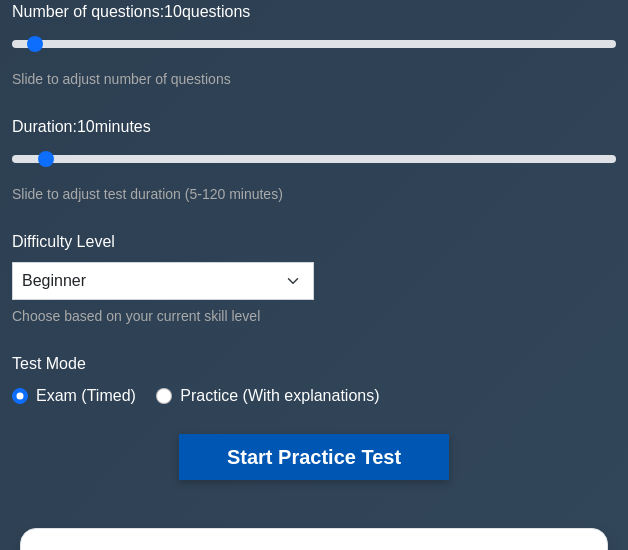 click on "Start Practice Test" at bounding box center (314, 457) 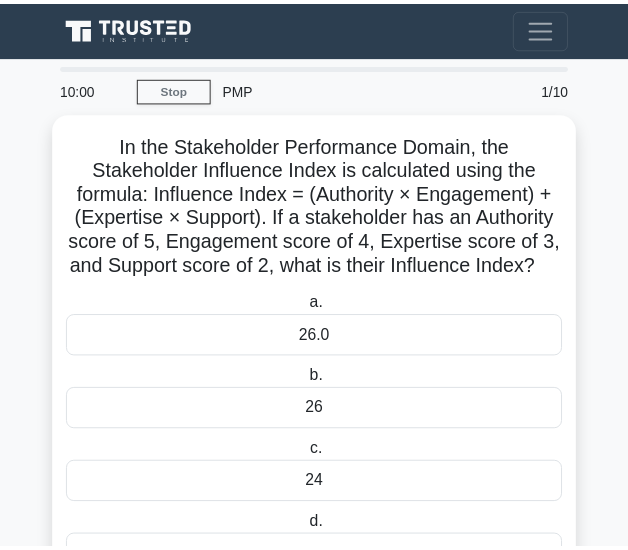 scroll, scrollTop: 0, scrollLeft: 0, axis: both 